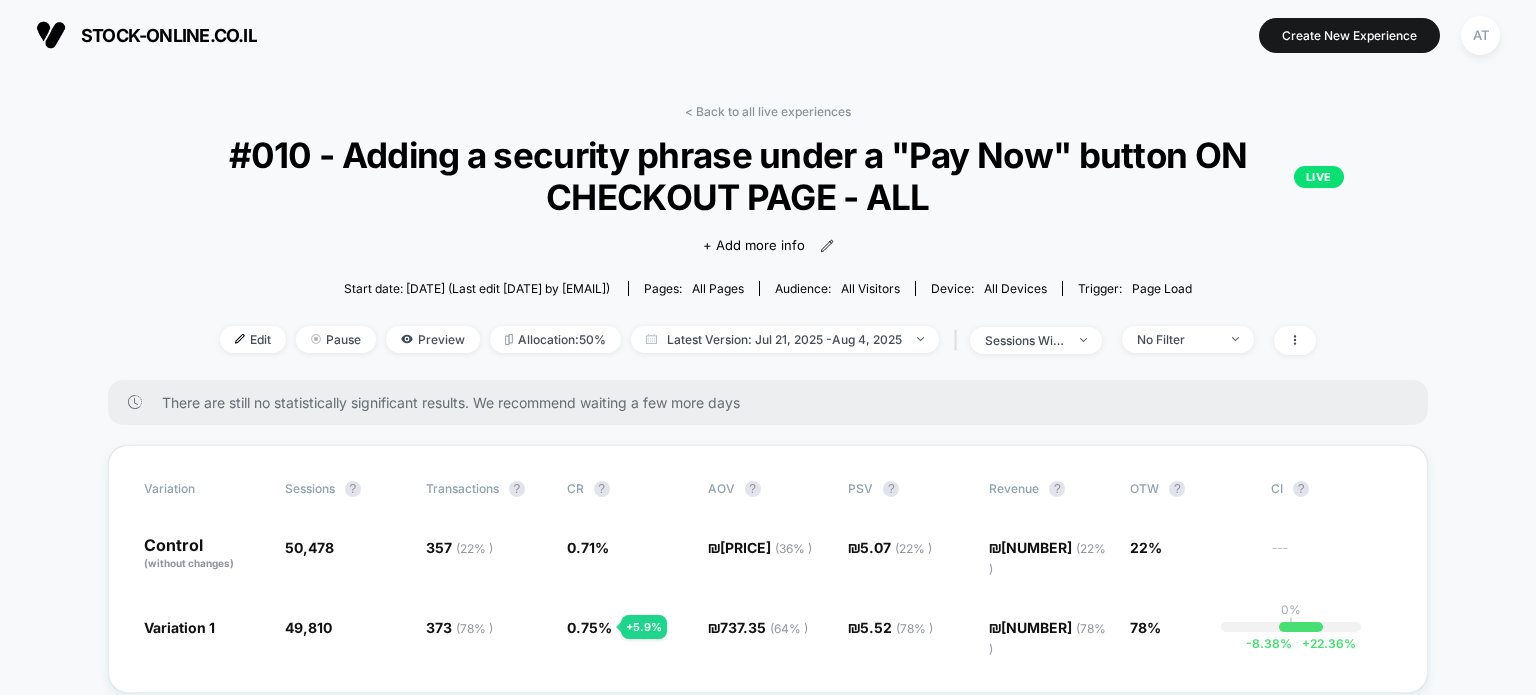 scroll, scrollTop: 0, scrollLeft: 0, axis: both 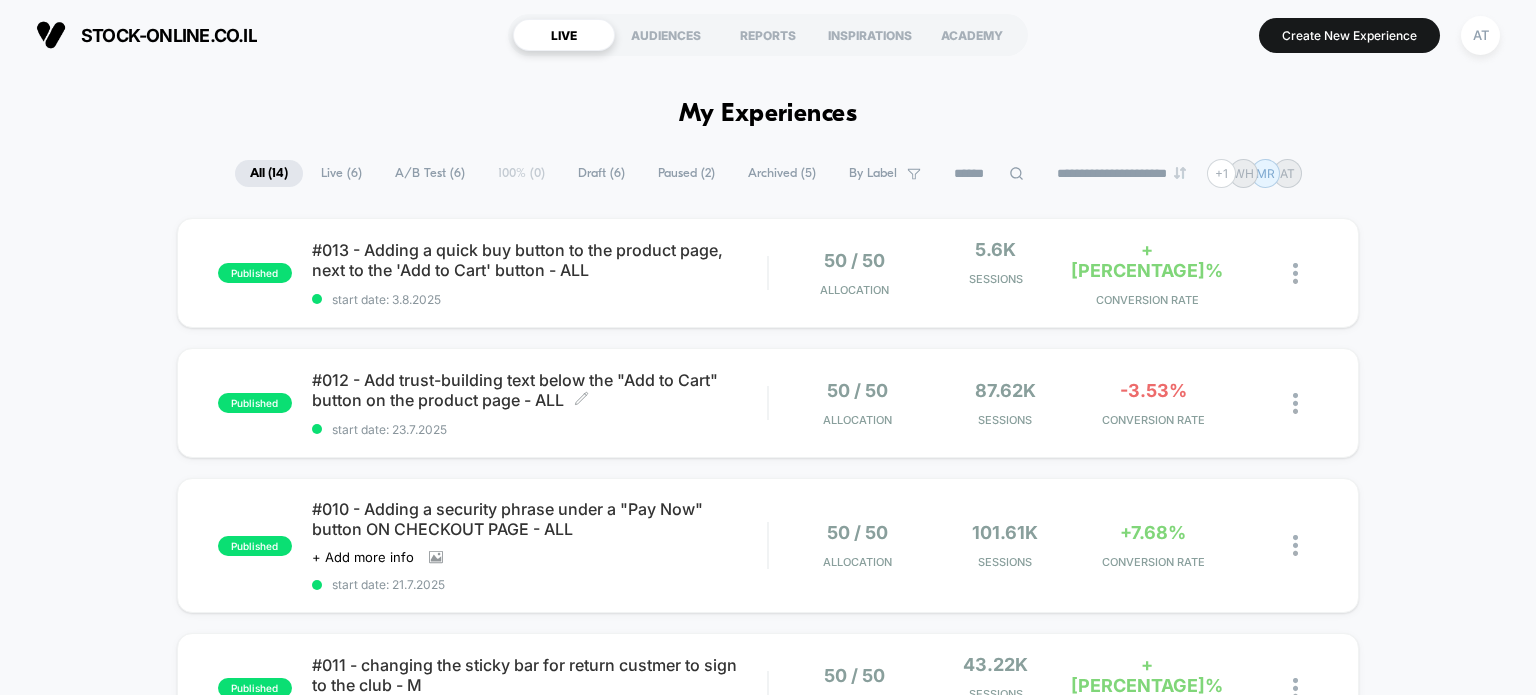 click on "#012 - Add trust-building text below the "Add to Cart" button on the product page - ALL Click to edit experience details" at bounding box center (540, 390) 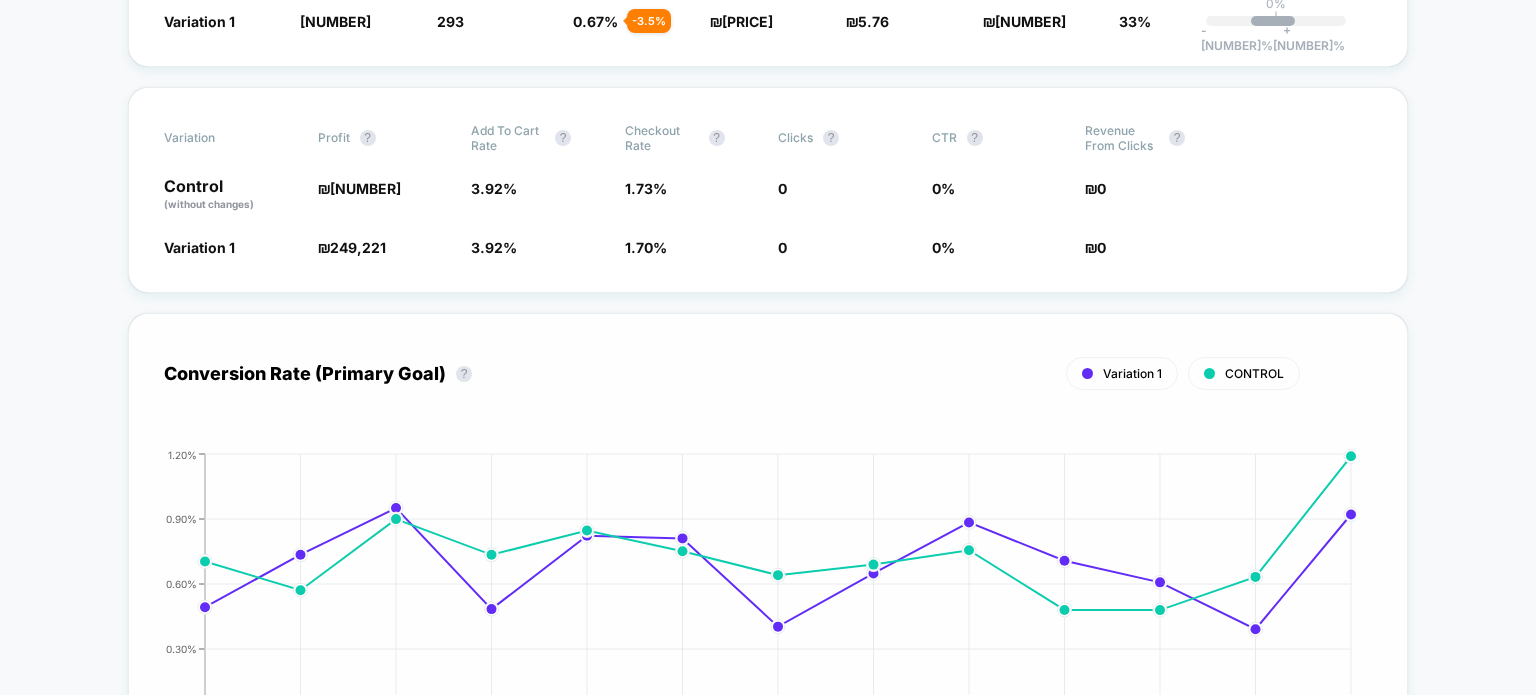 scroll, scrollTop: 200, scrollLeft: 0, axis: vertical 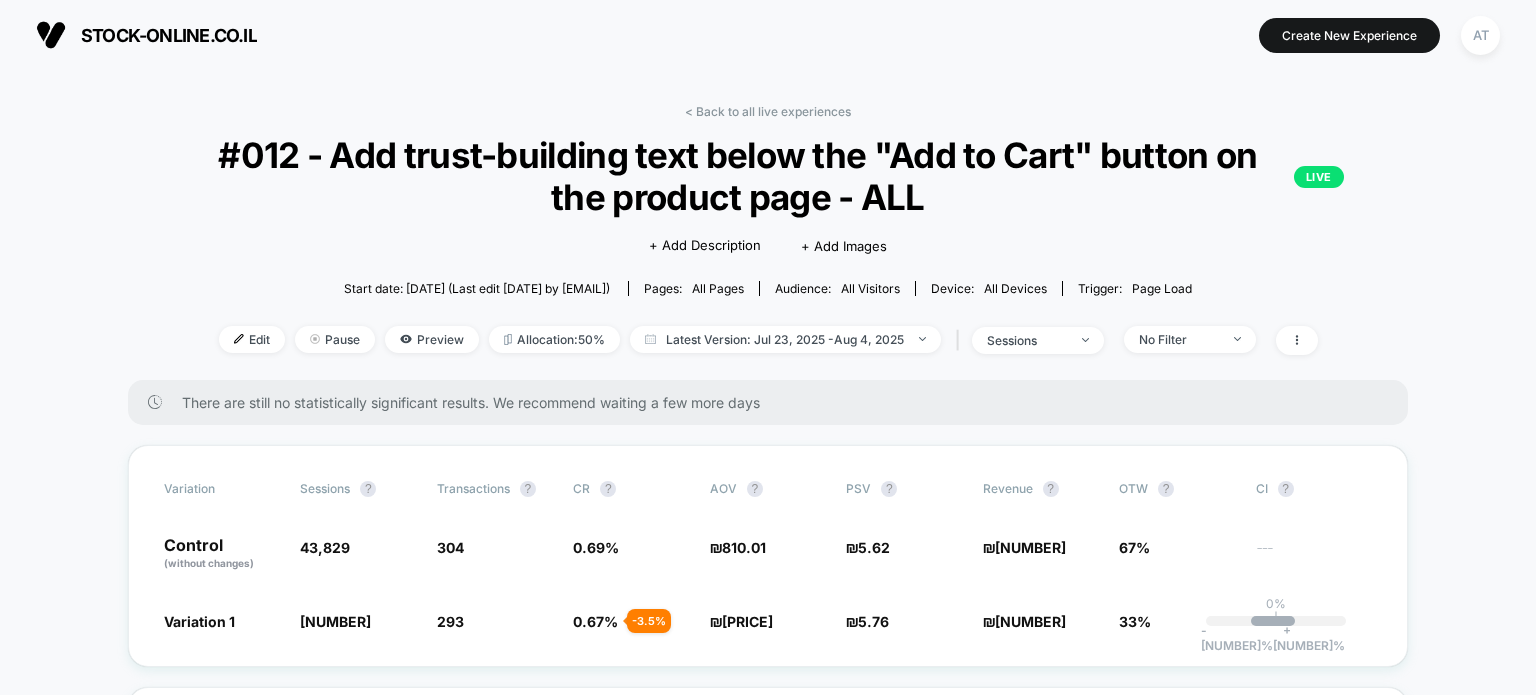 type 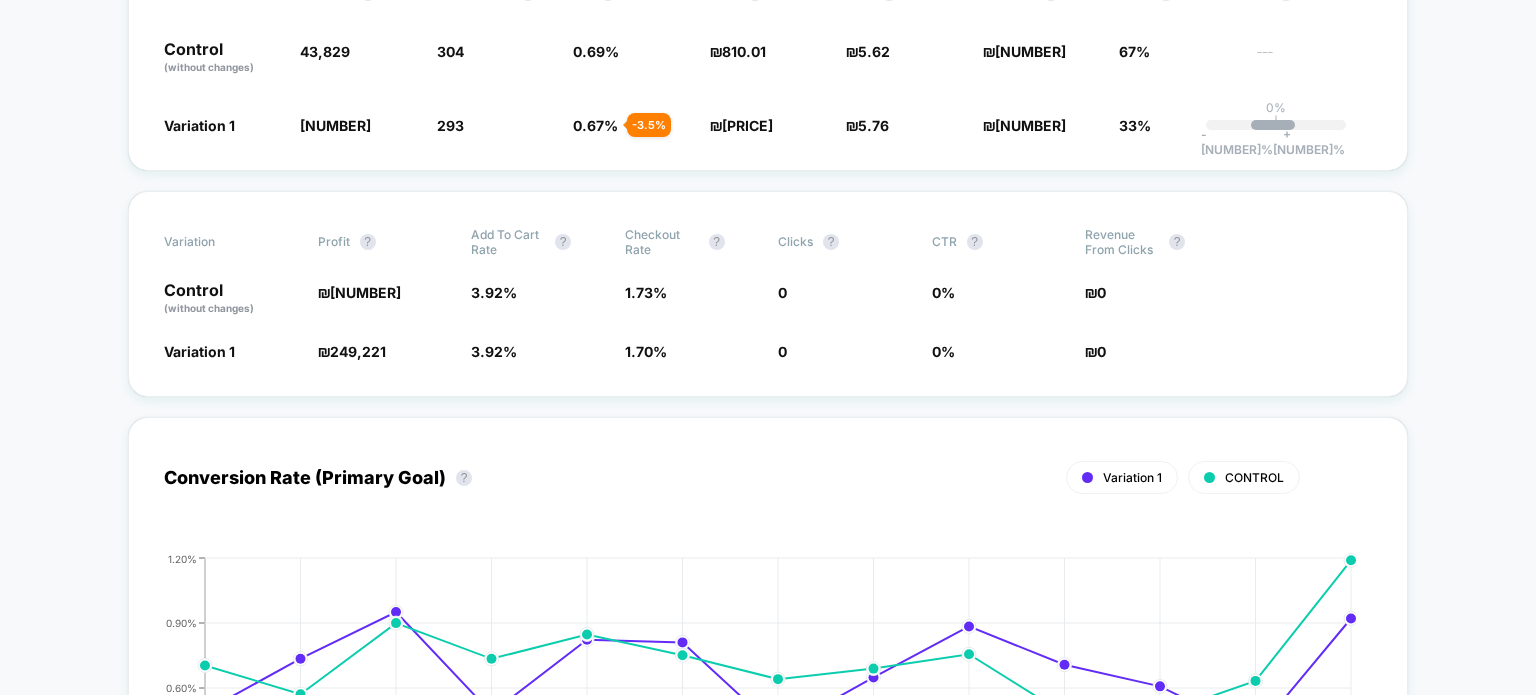 scroll, scrollTop: 500, scrollLeft: 0, axis: vertical 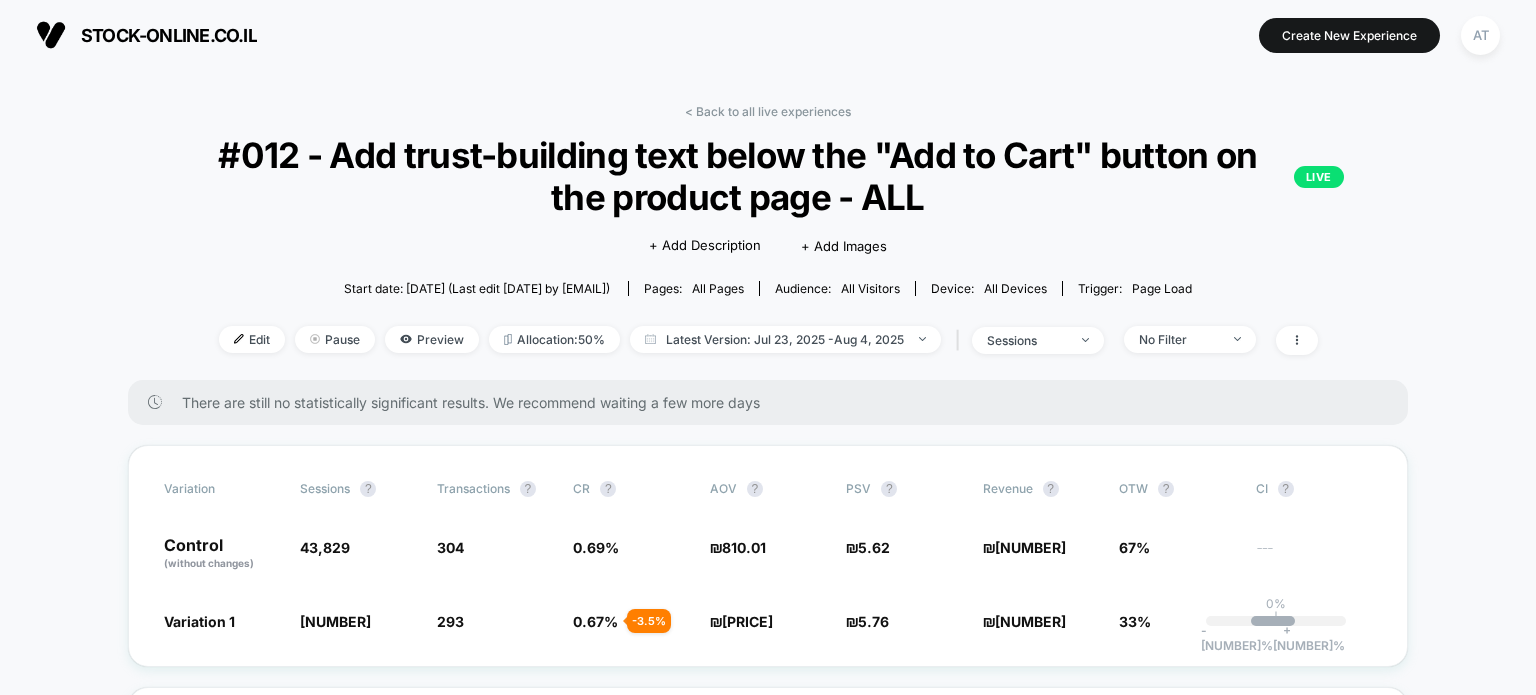 drag, startPoint x: 757, startPoint y: 110, endPoint x: 752, endPoint y: 119, distance: 10.29563 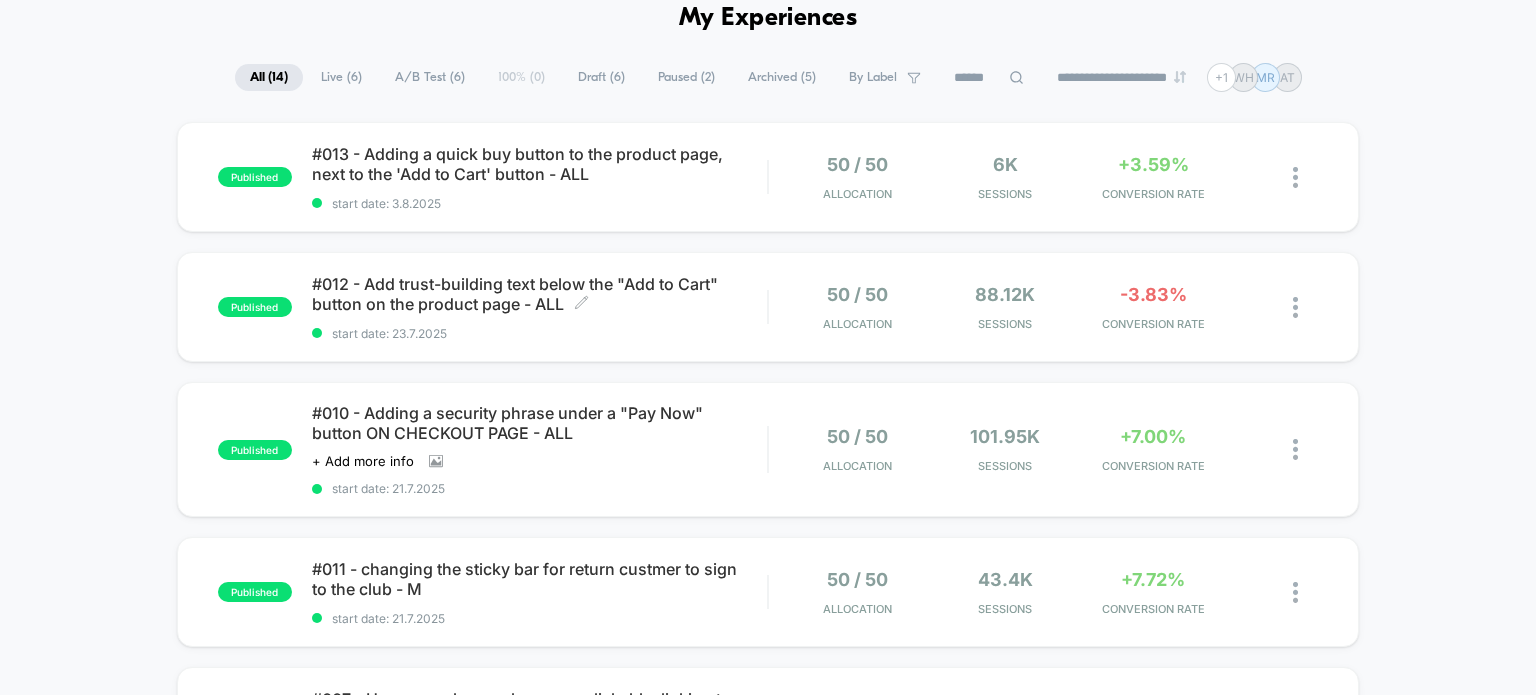 scroll, scrollTop: 100, scrollLeft: 0, axis: vertical 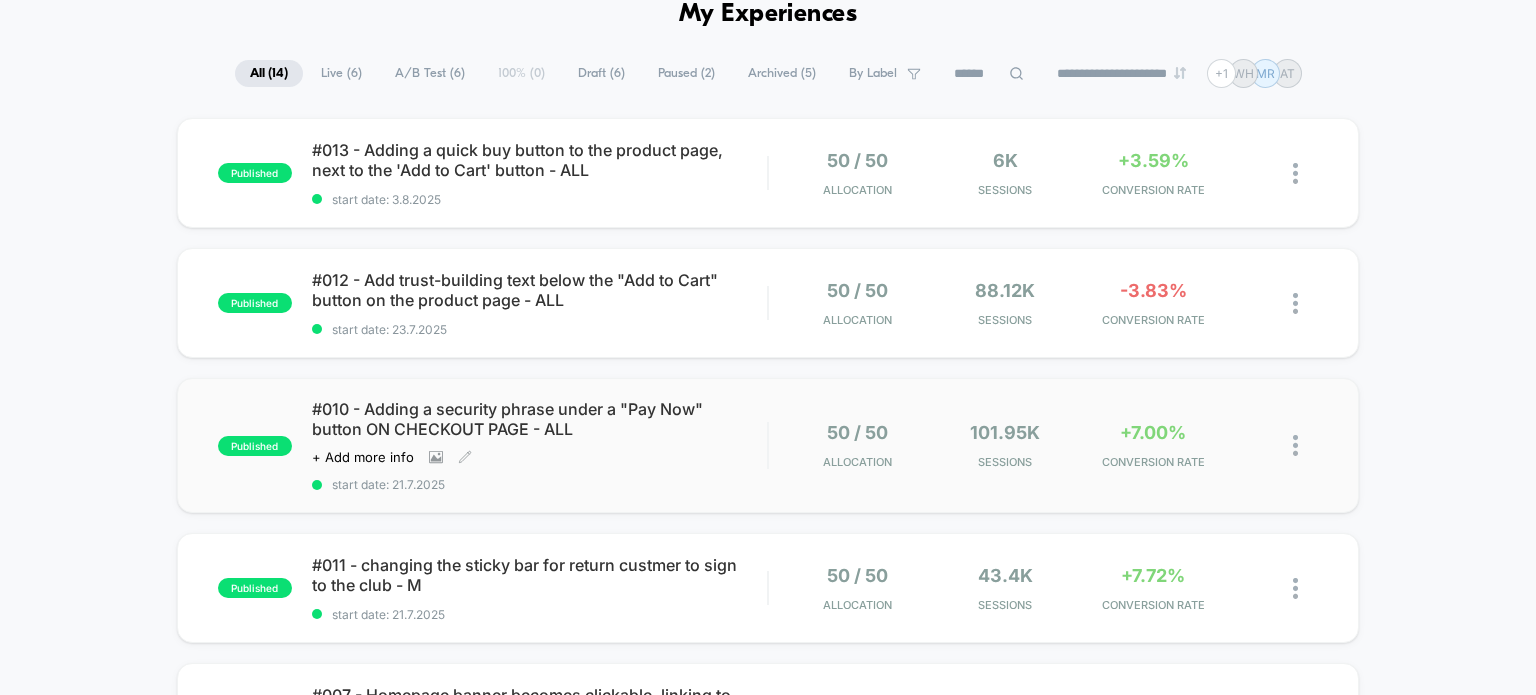 click on "#010 - Adding a security phrase under a "Pay Now" button ON CHECKOUT PAGE - ALL" at bounding box center [540, 419] 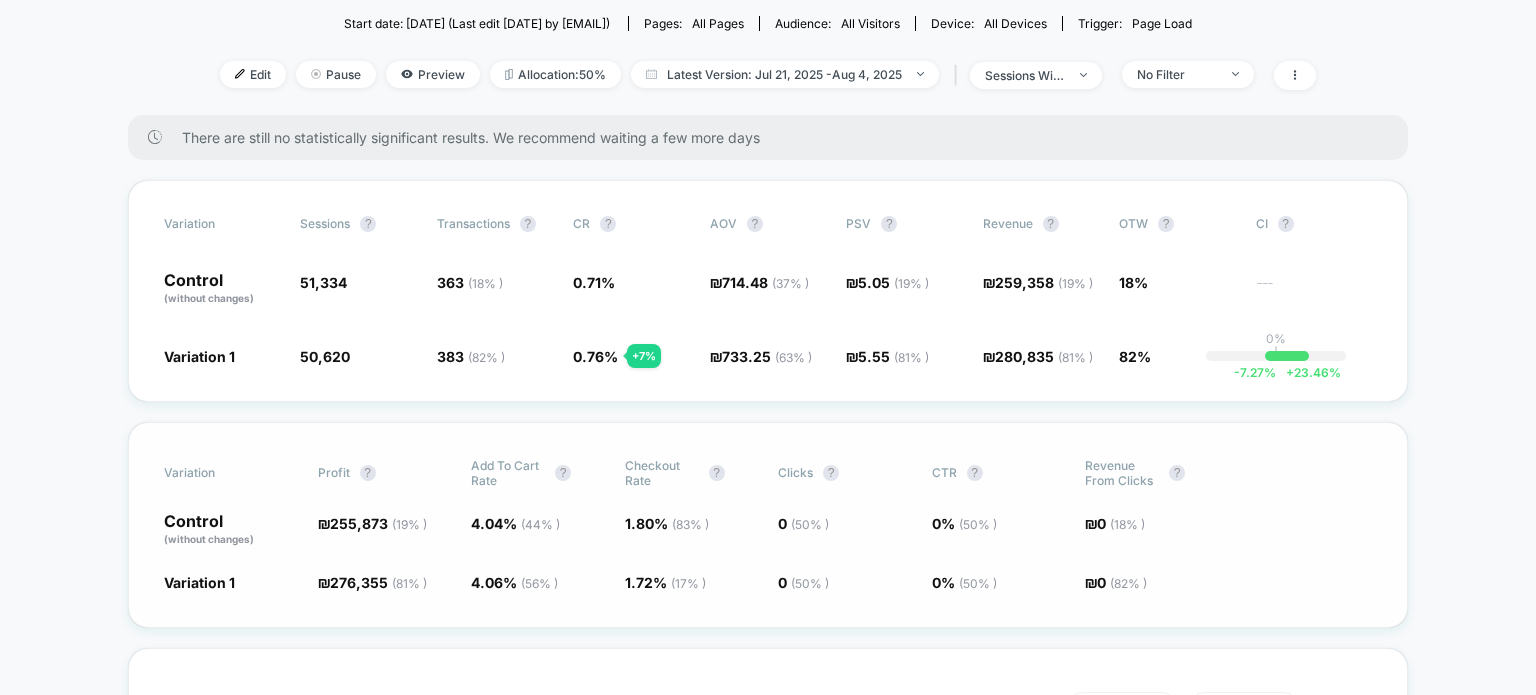 scroll, scrollTop: 300, scrollLeft: 0, axis: vertical 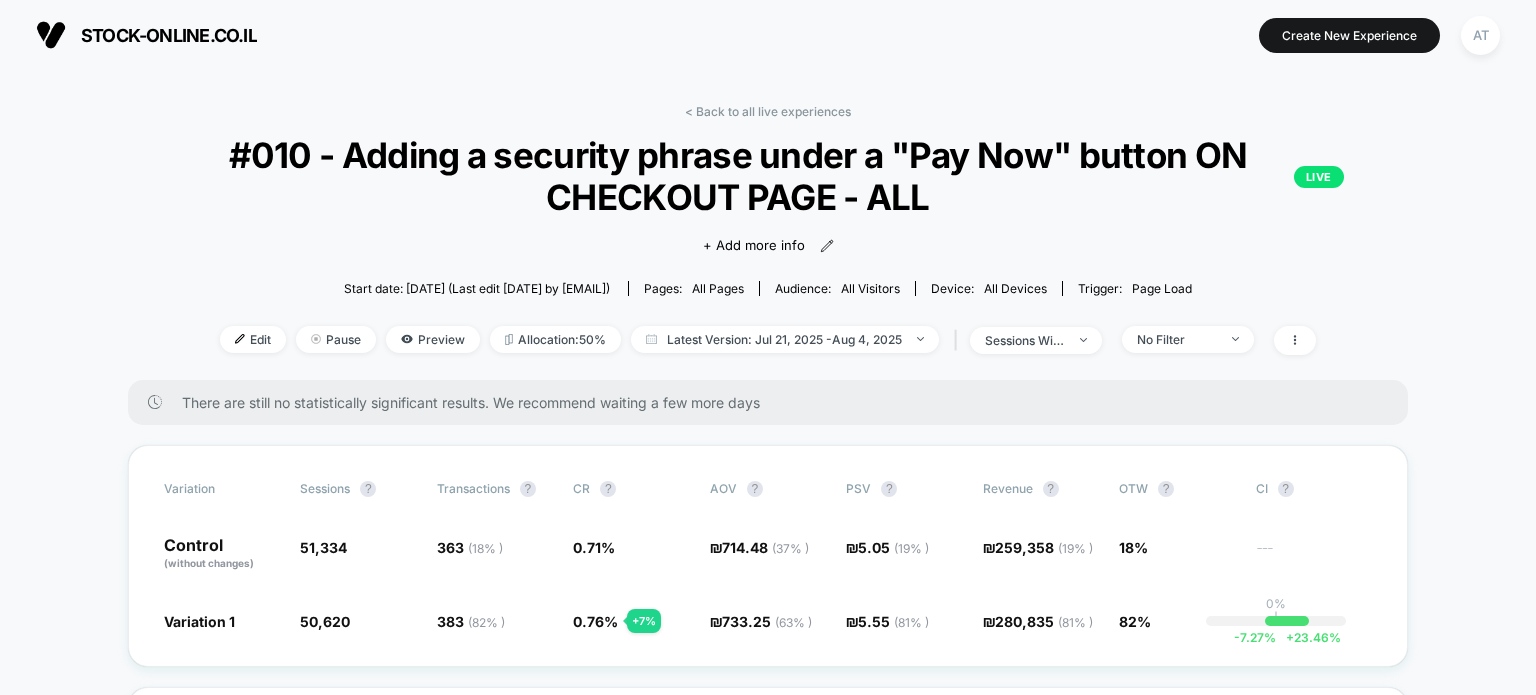 drag, startPoint x: 800, startPoint y: 106, endPoint x: 743, endPoint y: 140, distance: 66.37017 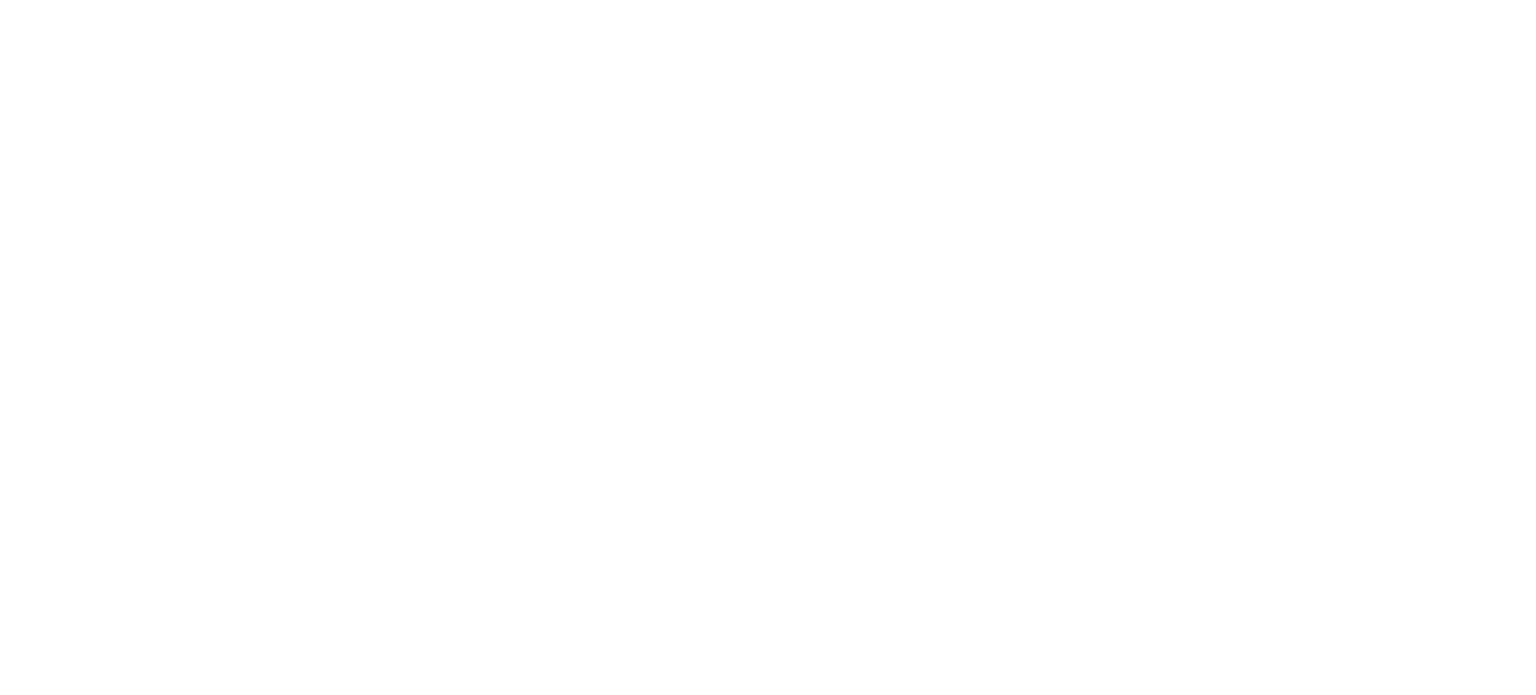 scroll, scrollTop: 0, scrollLeft: 0, axis: both 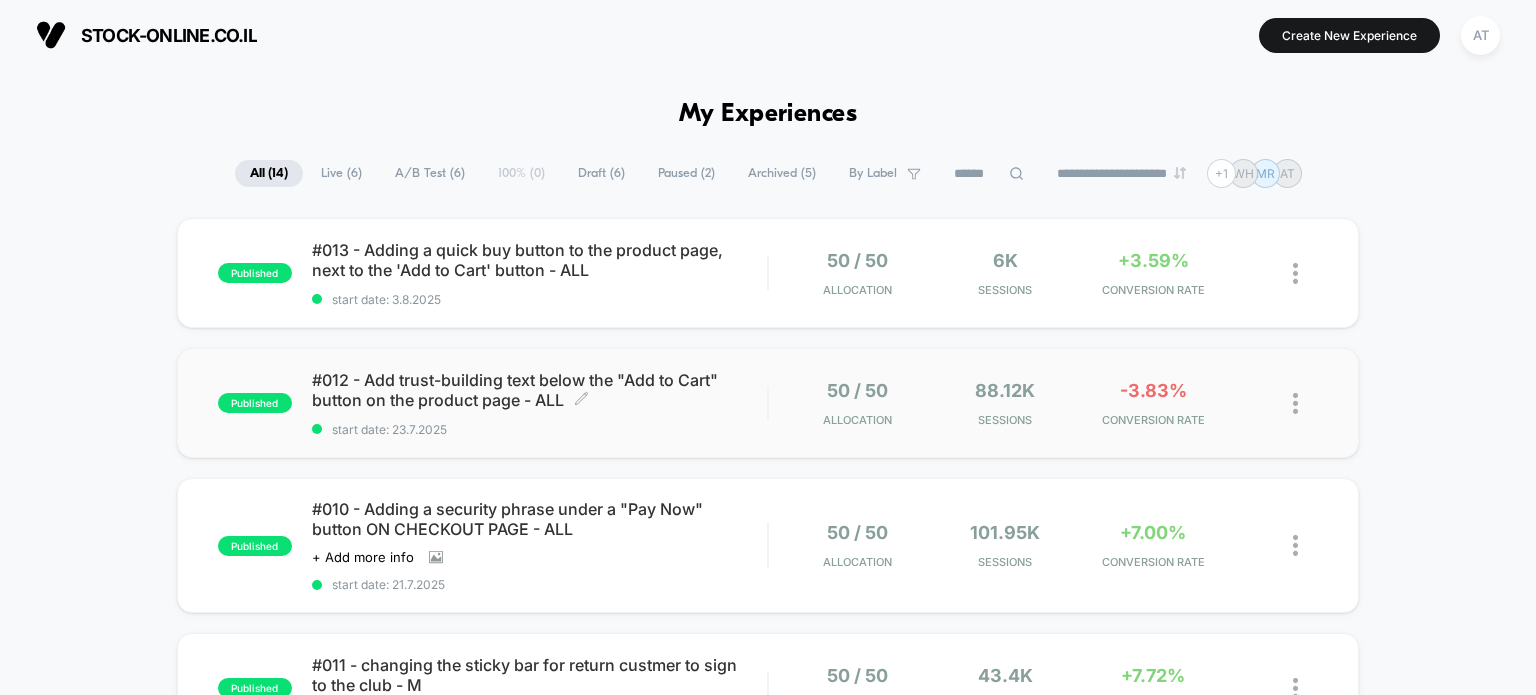 click on "#012 - Add trust-building text below the "Add to Cart" button on the product page - ALL Click to edit experience details" at bounding box center [540, 390] 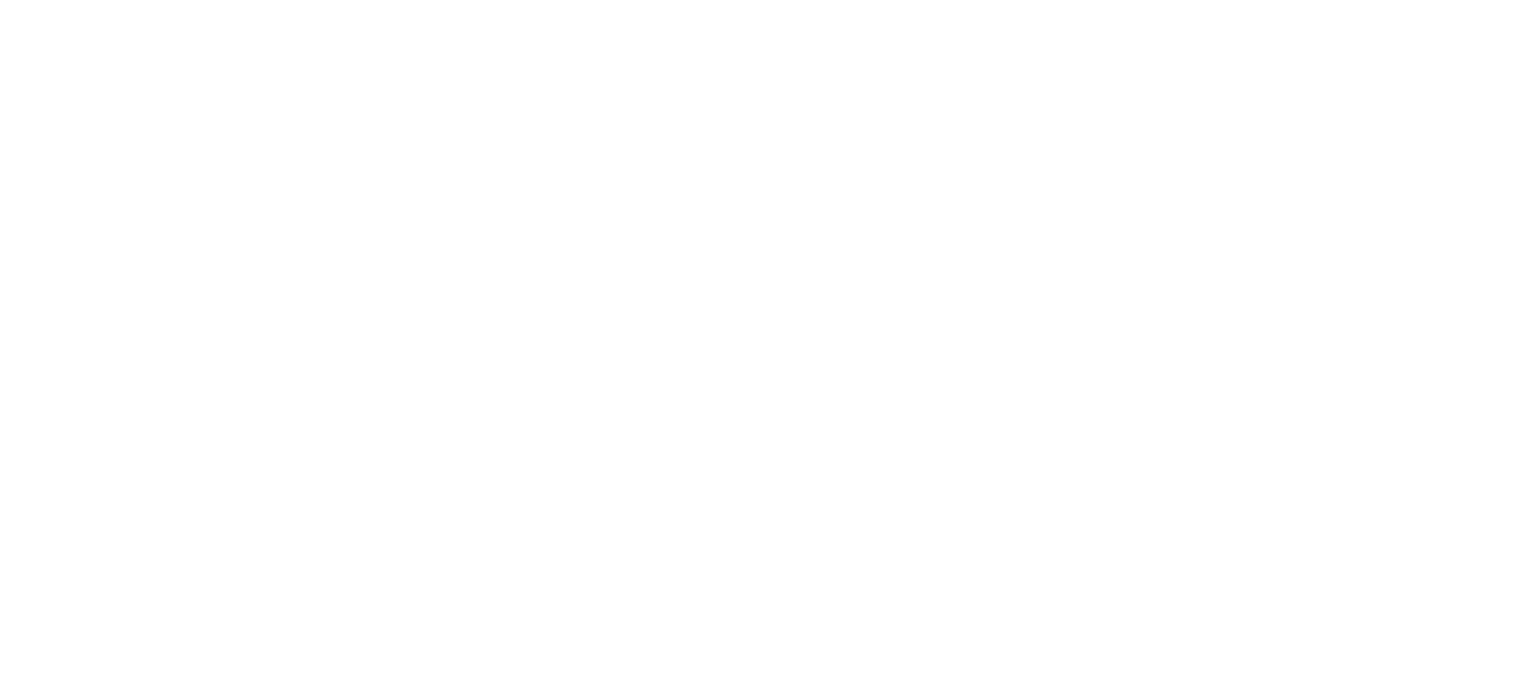 scroll, scrollTop: 0, scrollLeft: 0, axis: both 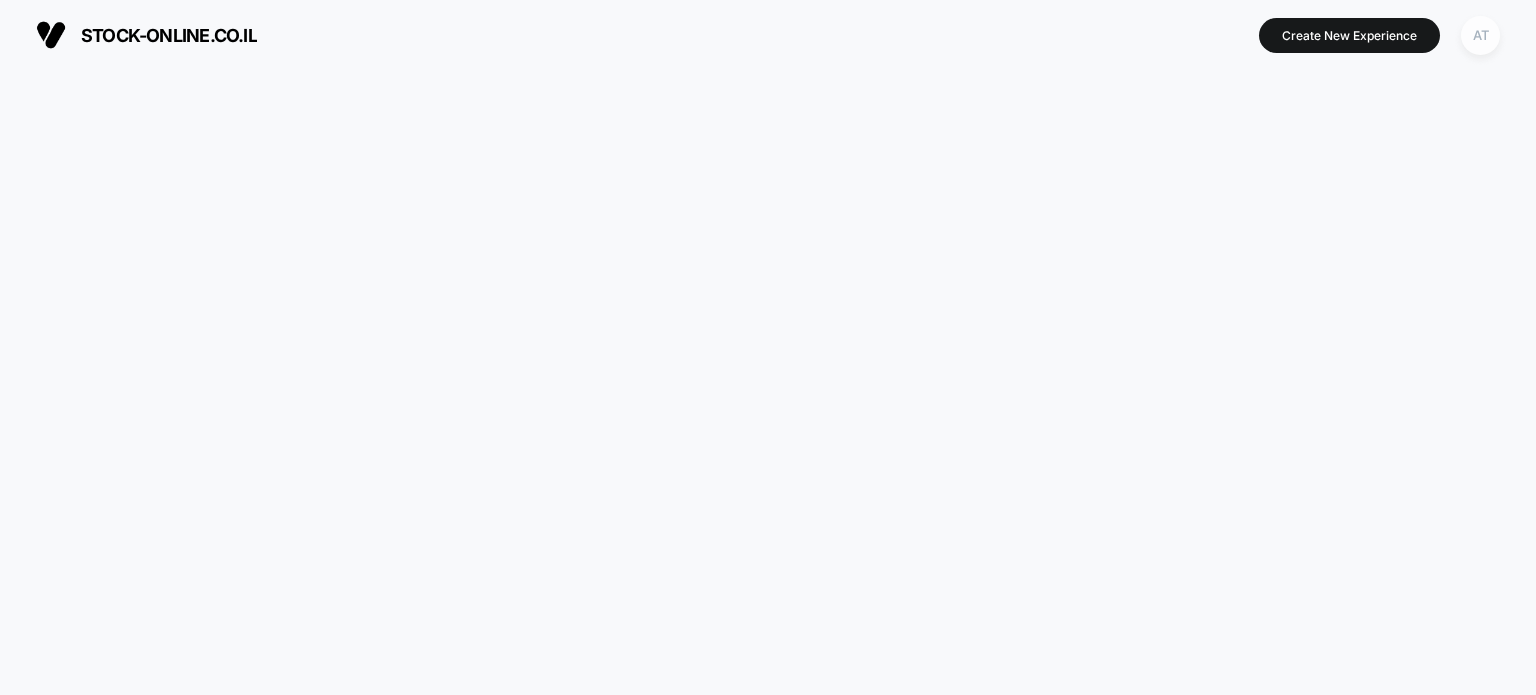 click on "AT" at bounding box center (1480, 35) 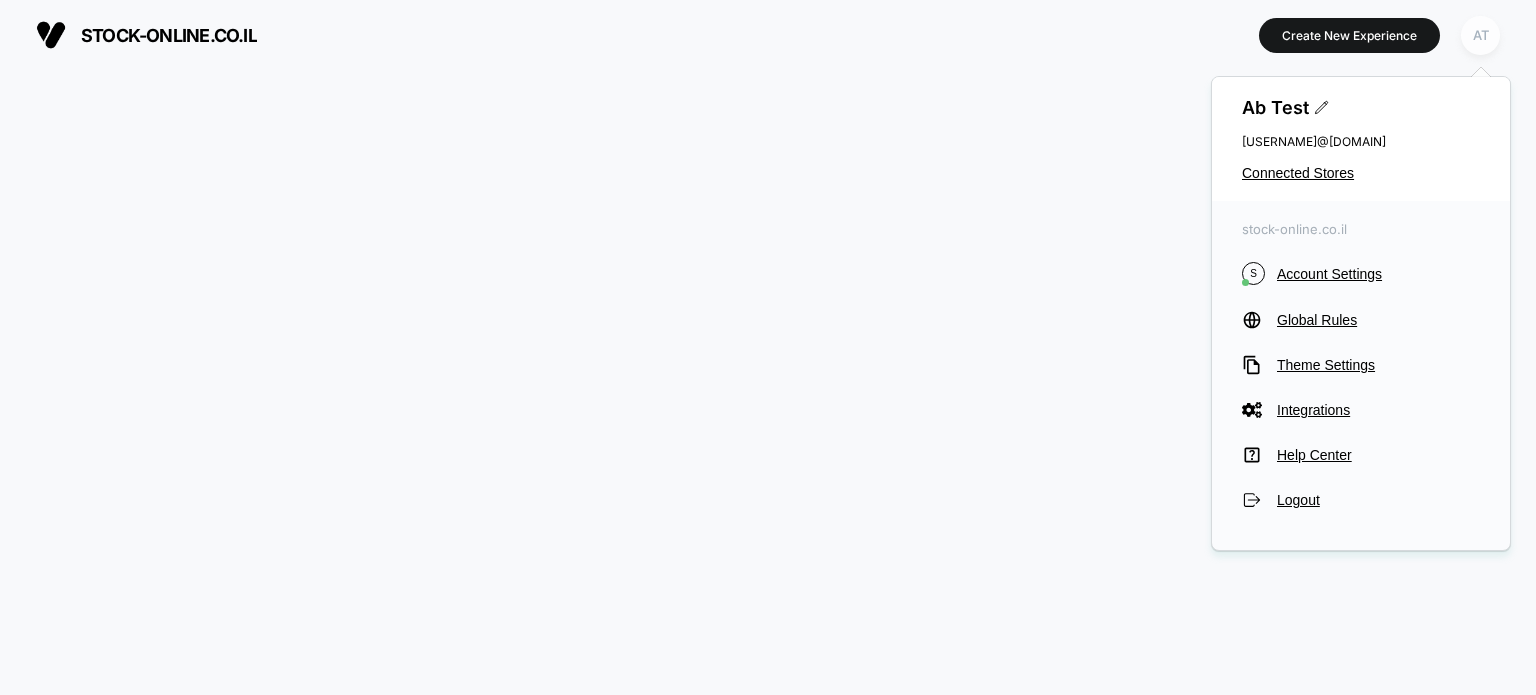 click on "AT" at bounding box center (1480, 35) 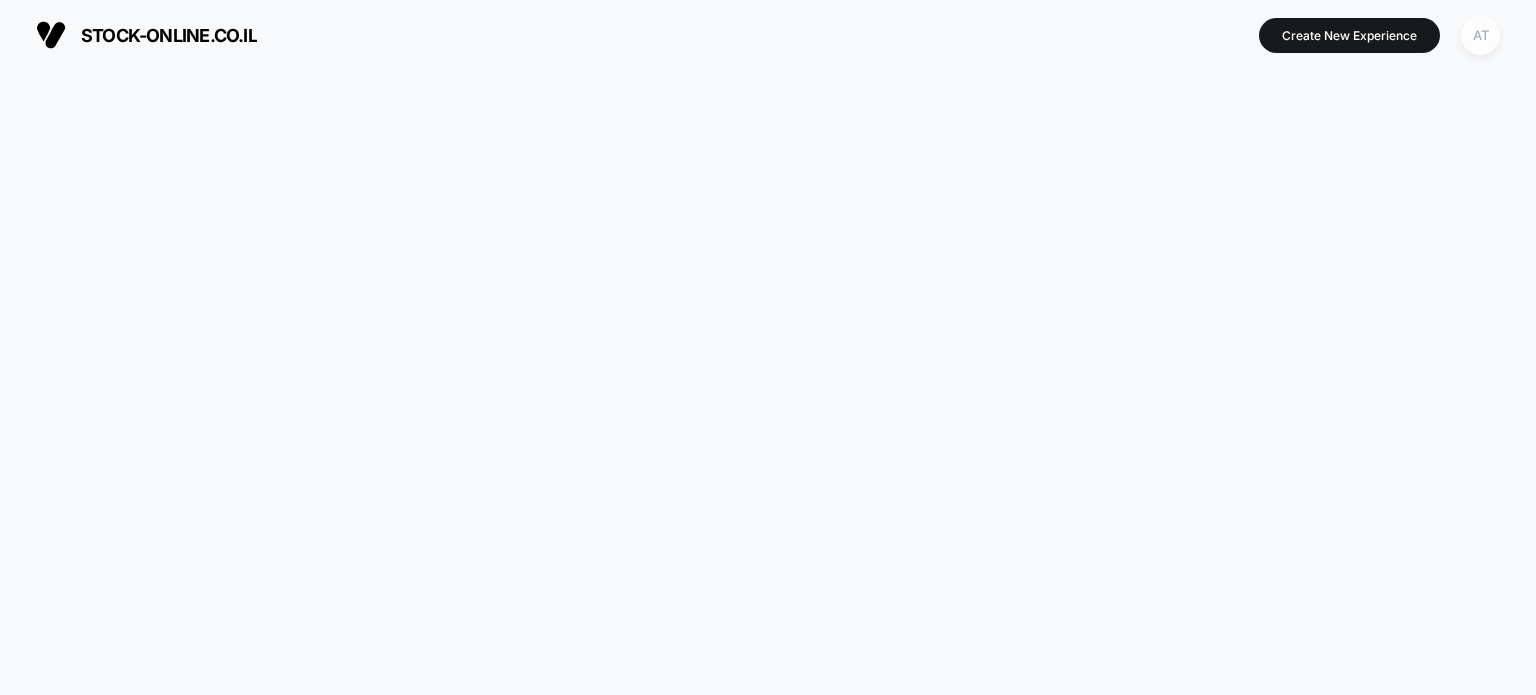 click on "AT" at bounding box center [1480, 35] 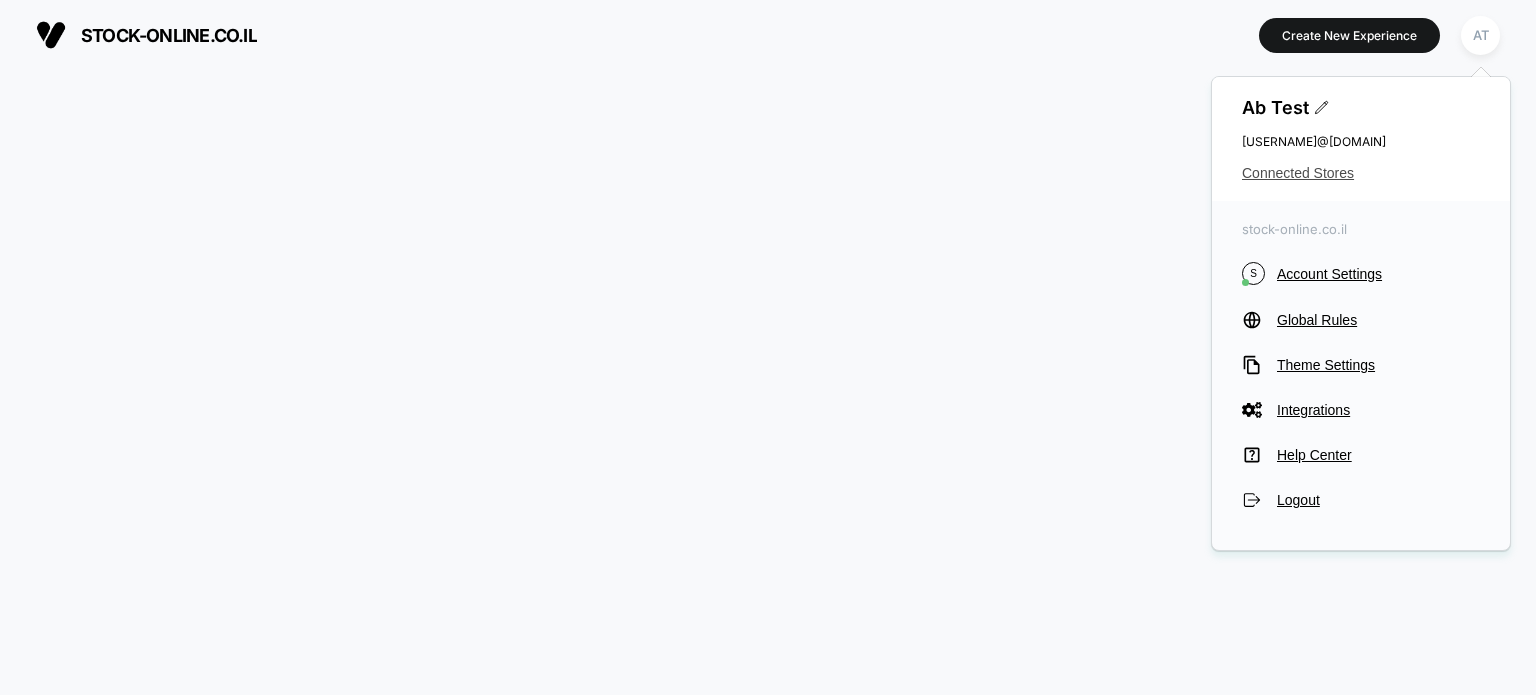 click on "Connected Stores" at bounding box center (1361, 173) 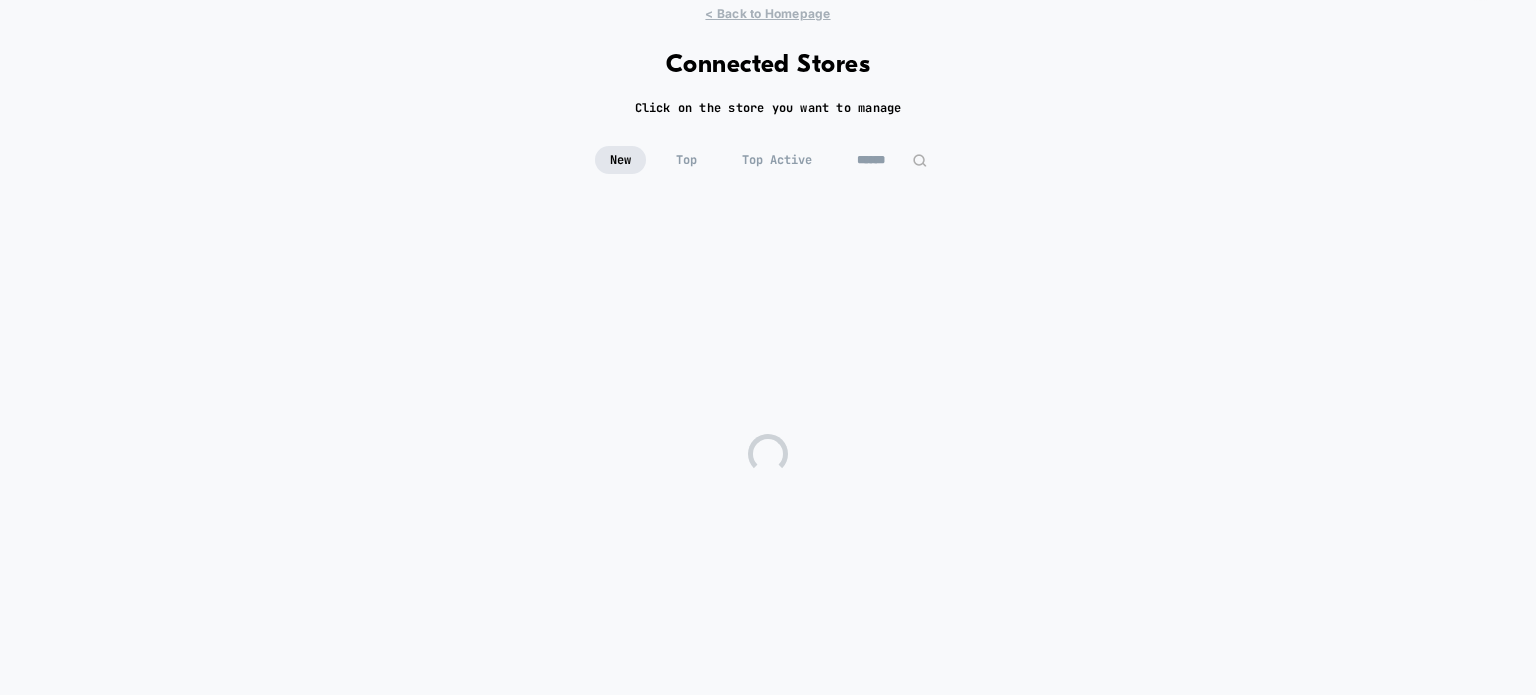 scroll, scrollTop: 123, scrollLeft: 0, axis: vertical 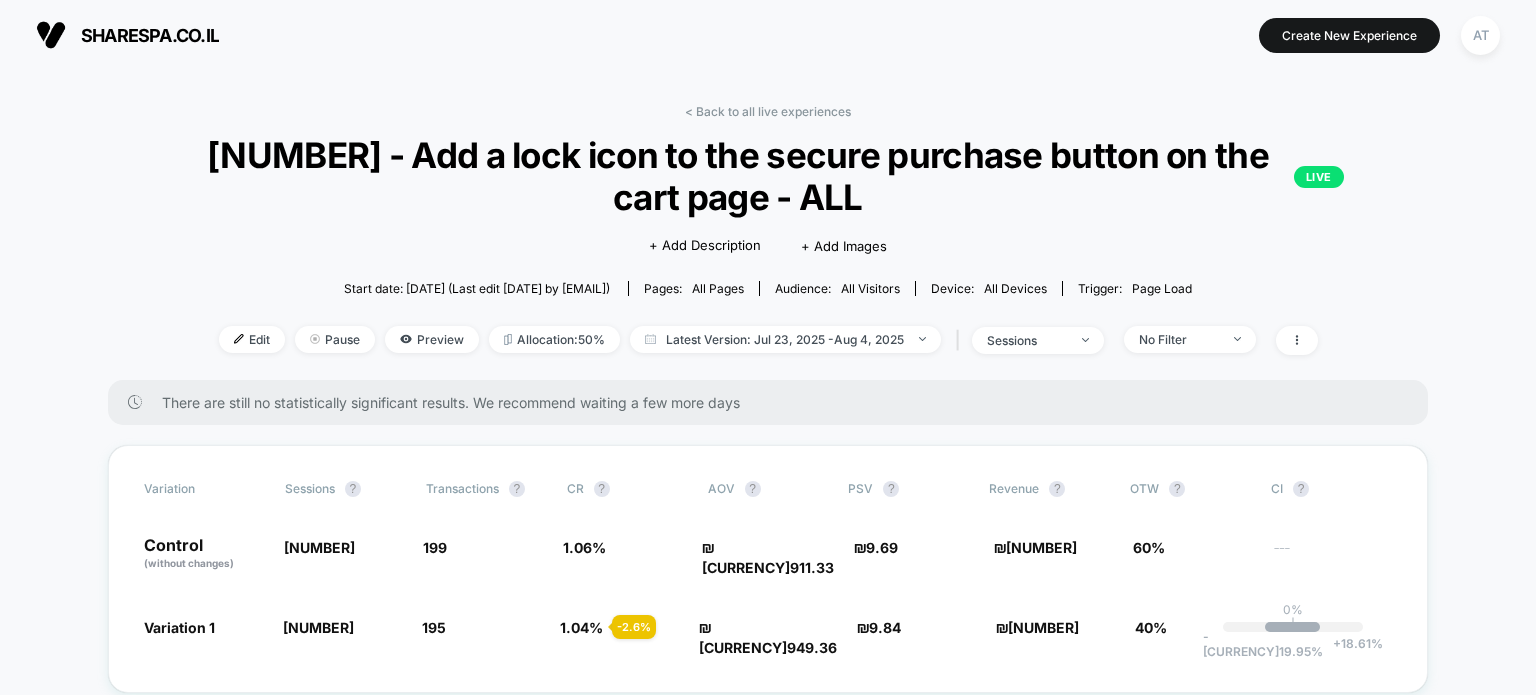 click on "< Back to all live experiences  #009 - Add a lock icon to the secure purchase button on the cart page - ALL LIVE Click to edit experience details + Add Description + Add Images Start date: 23.7.2025 (Last edit 24.7.2025 by cro@ab-test.io) Pages: all pages Audience: All Visitors Device: all devices Trigger: Page Load Edit Pause  Preview Allocation:  50% Latest Version:     Jul 23, 2025    -    Aug 4, 2025 |   sessions   No Filter" at bounding box center (768, 242) 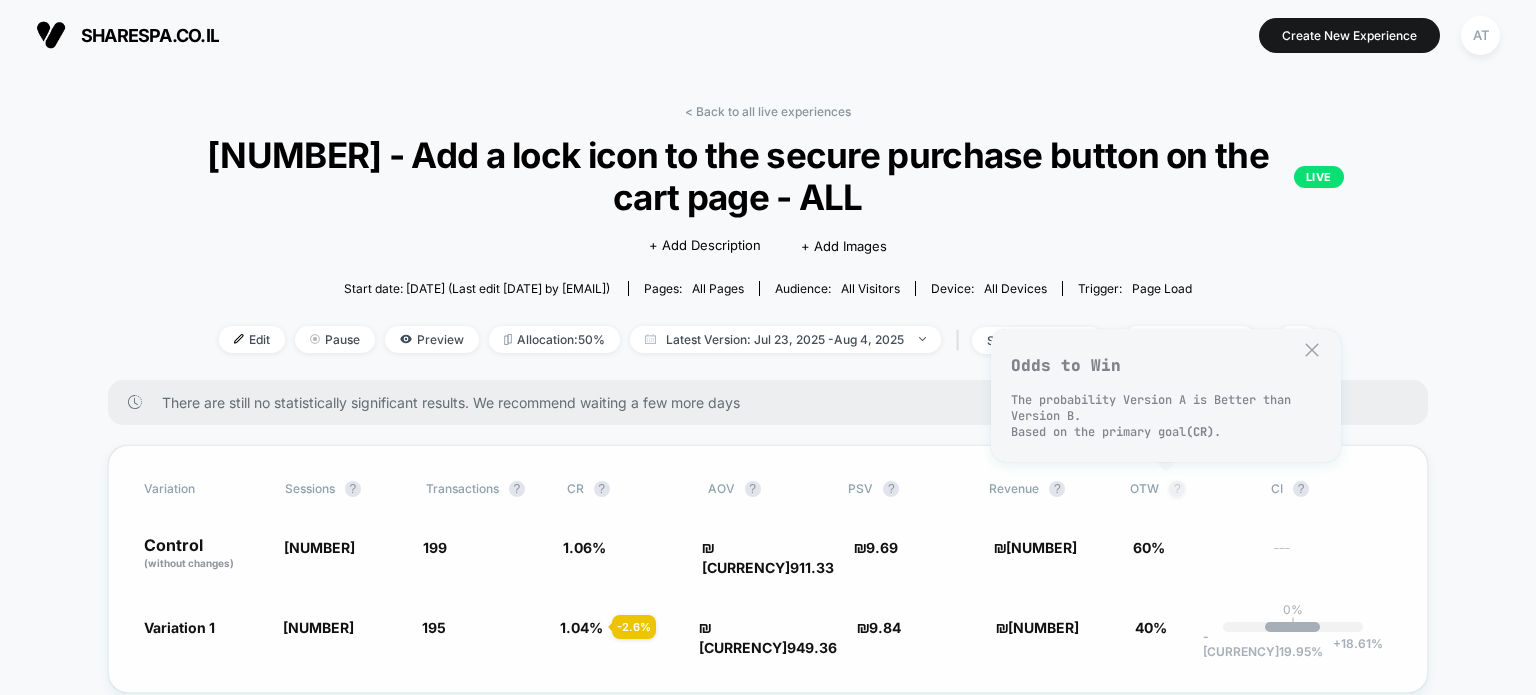 click on "?" at bounding box center (1177, 489) 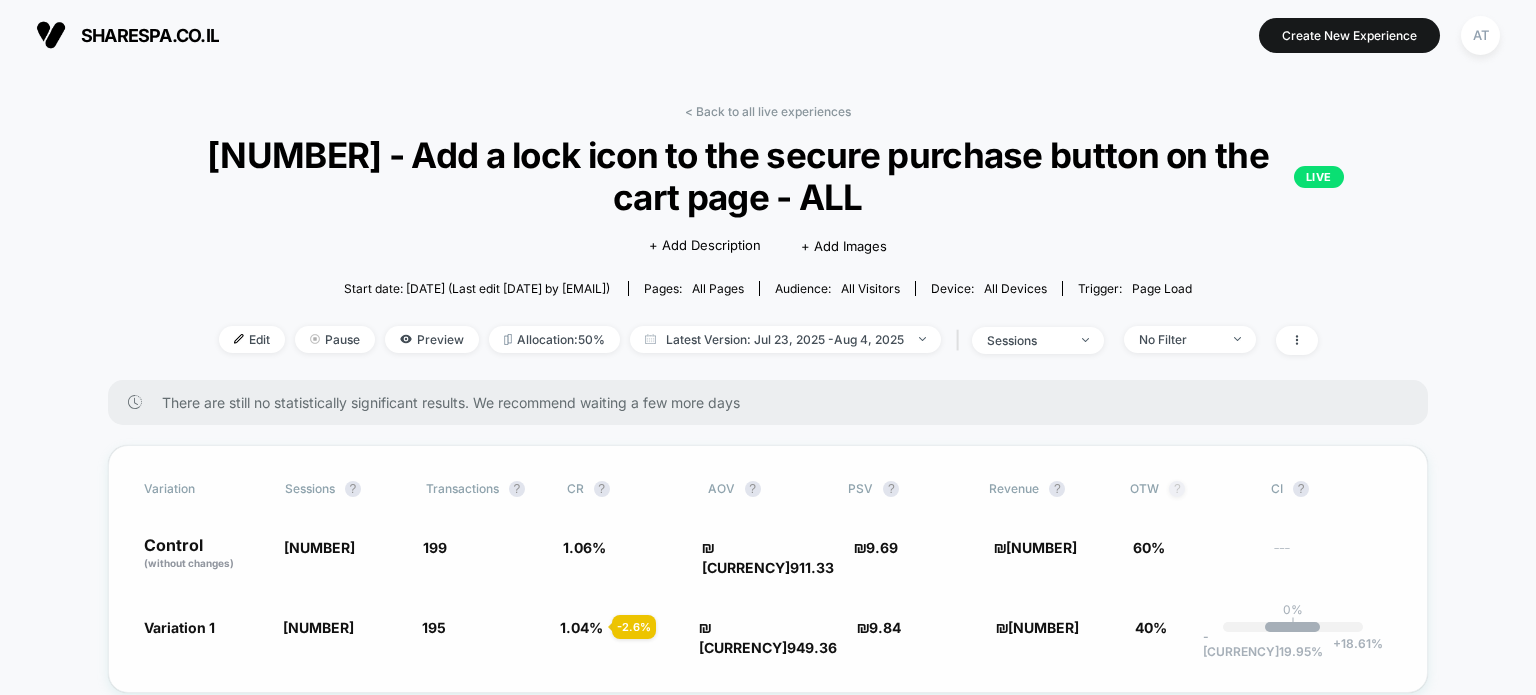 click on "?" at bounding box center (1177, 489) 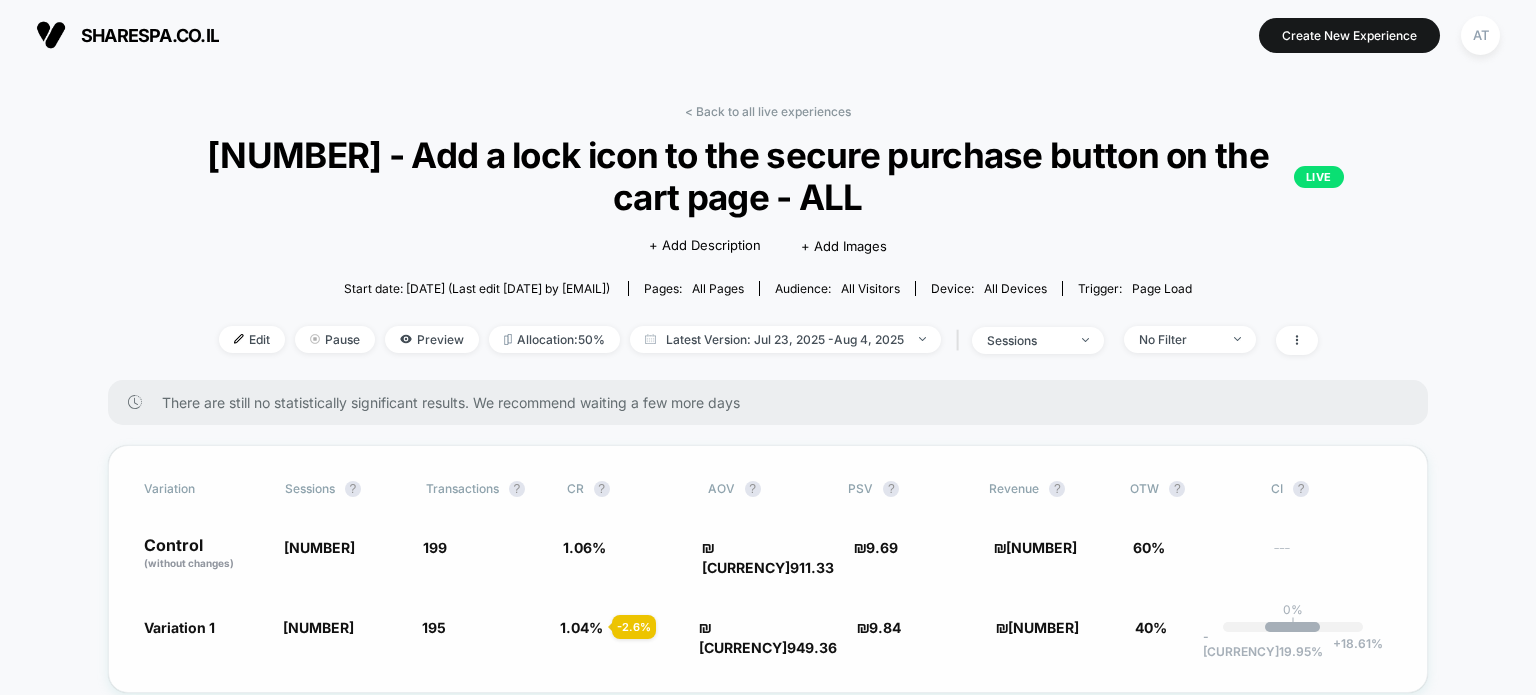 type 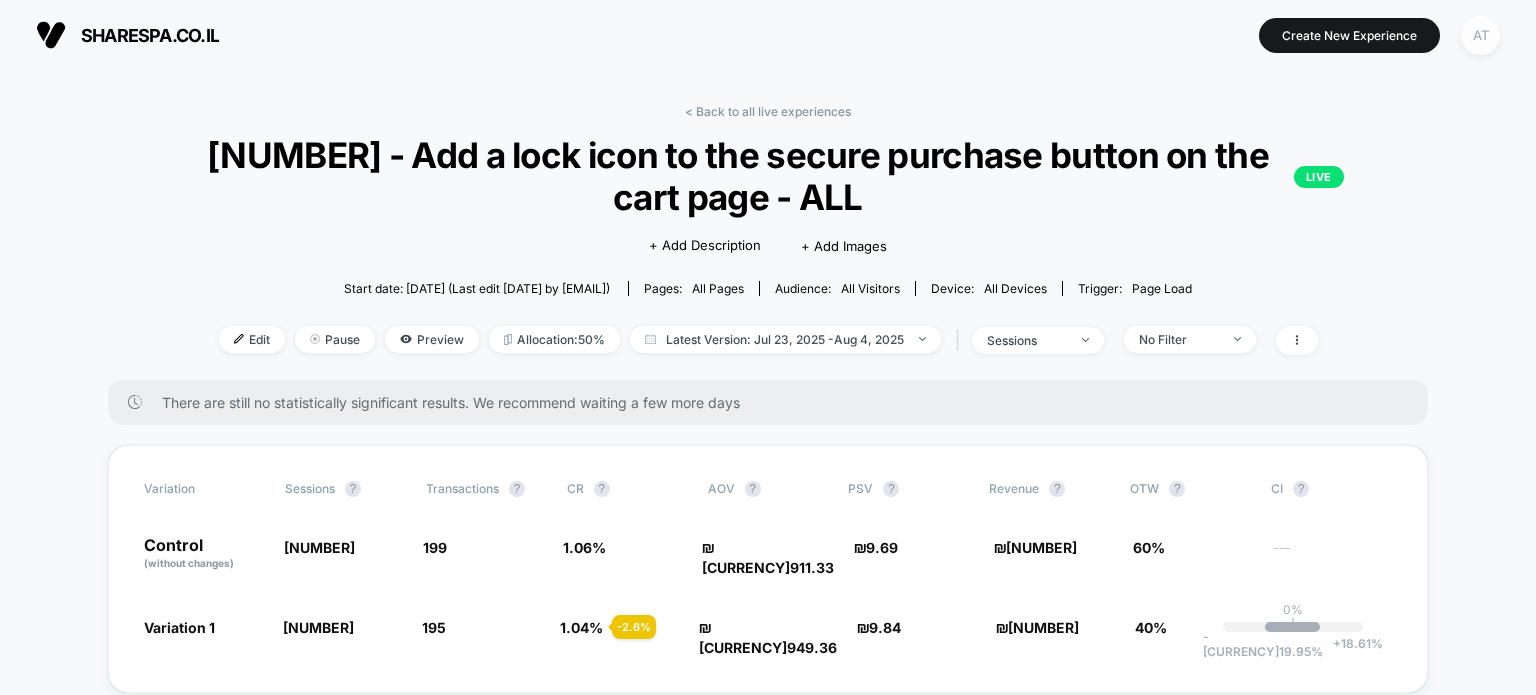 click on "AT" at bounding box center (1480, 35) 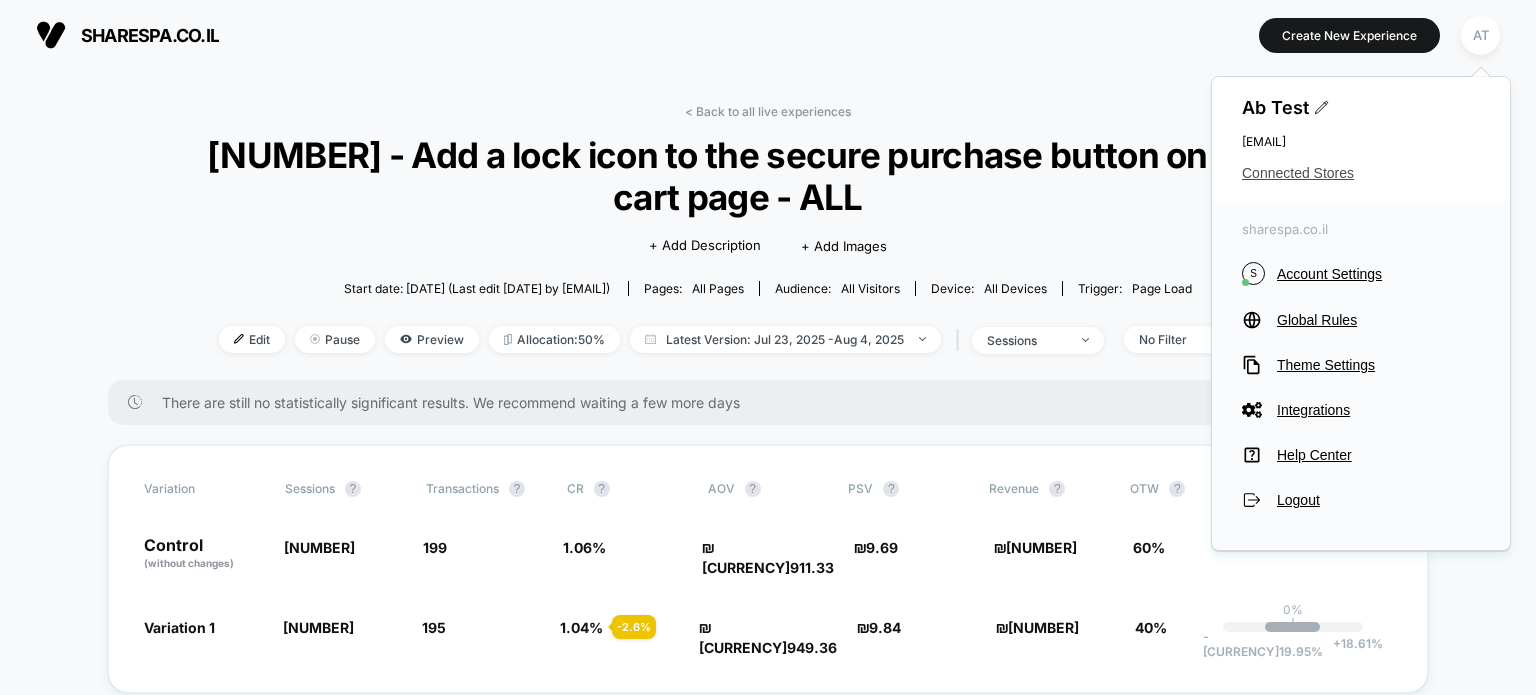click on "Connected Stores" at bounding box center (1361, 173) 